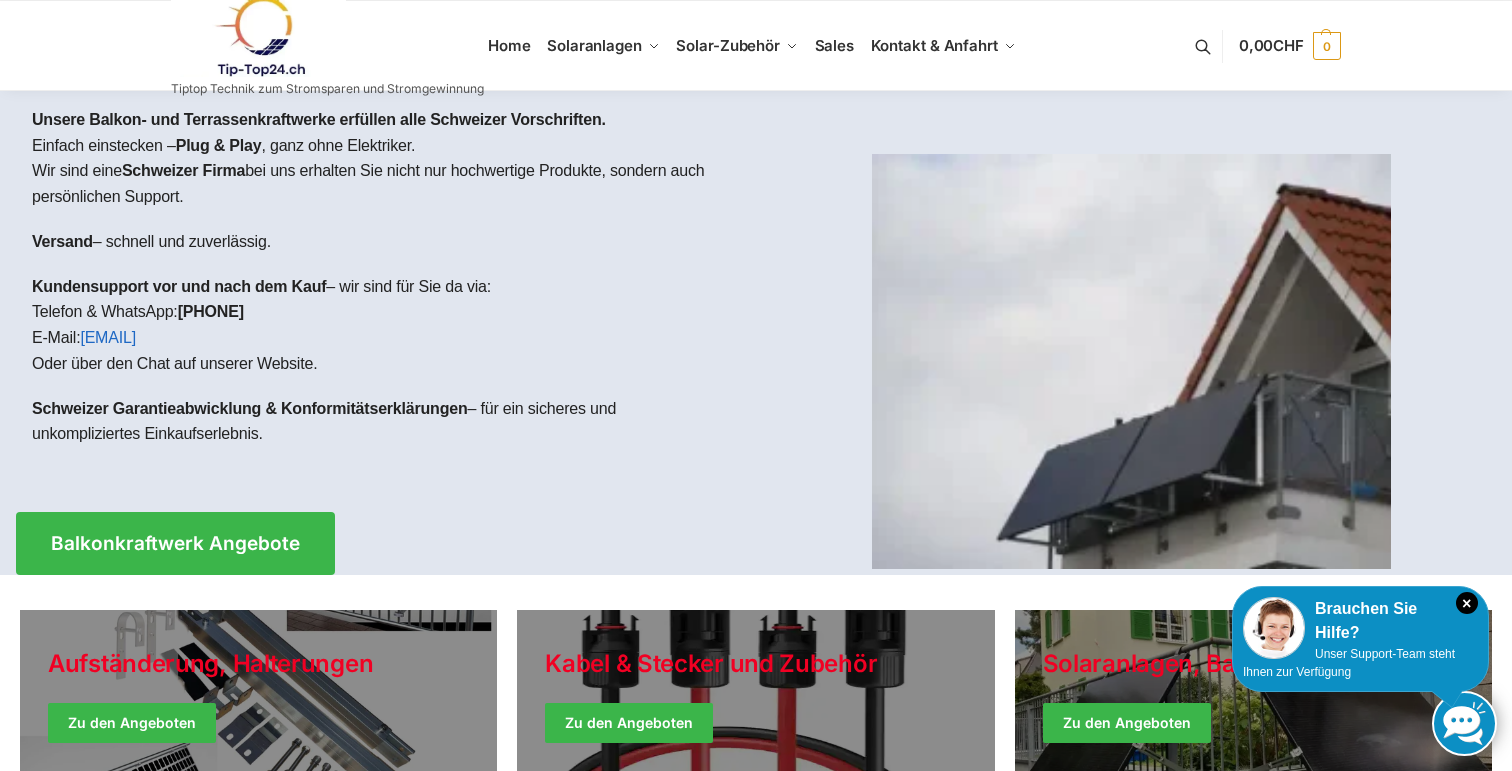 scroll, scrollTop: 49, scrollLeft: 0, axis: vertical 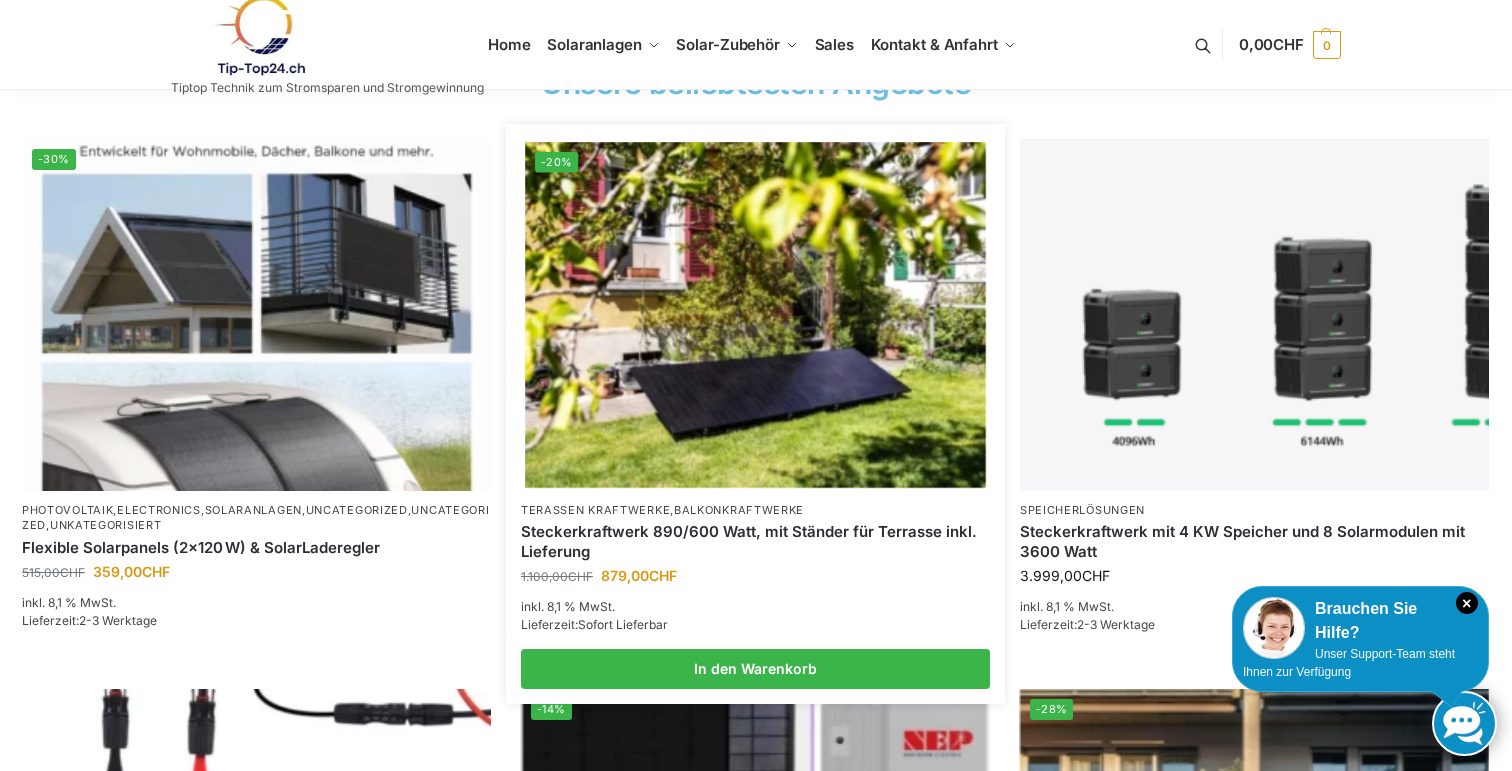 click at bounding box center (755, 314) 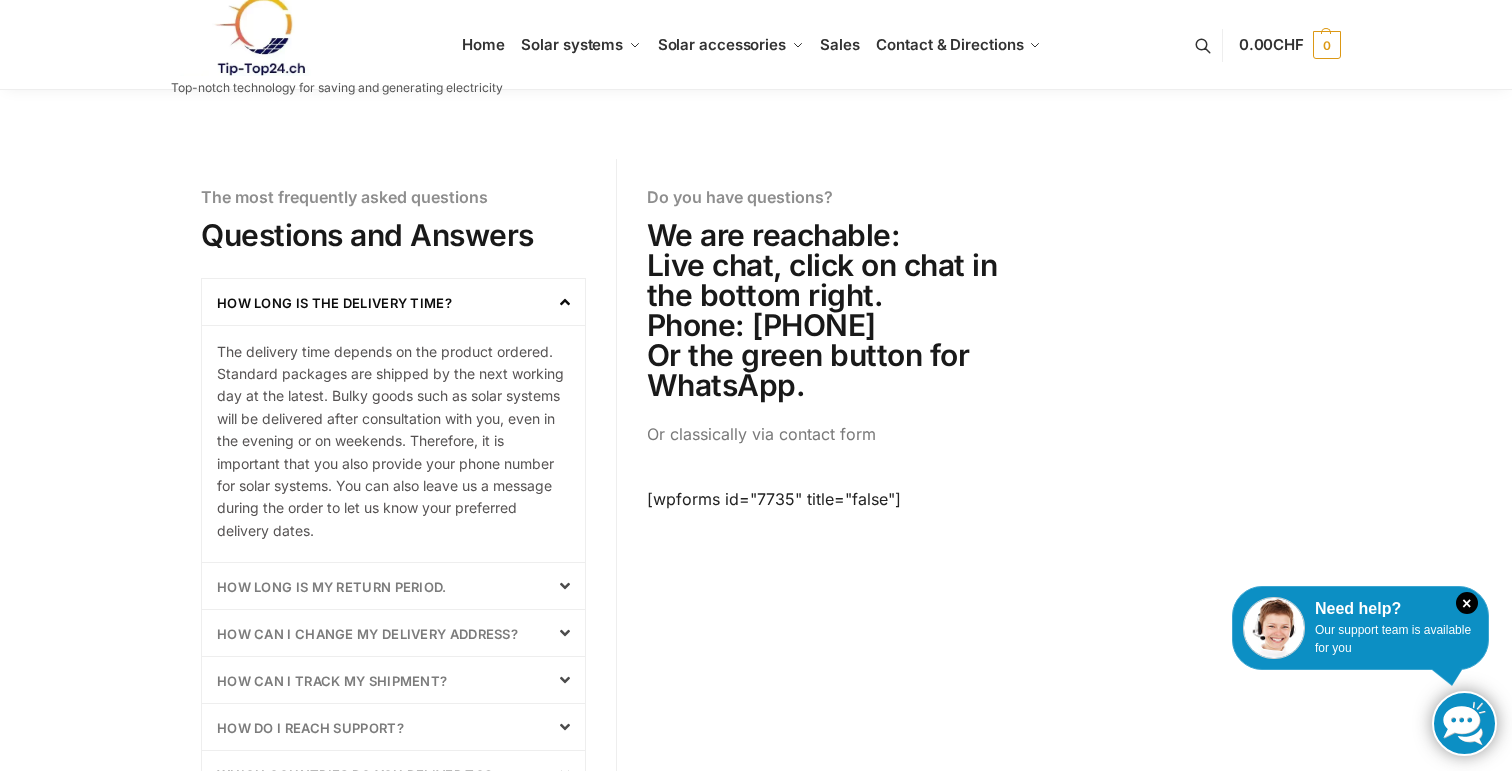 scroll, scrollTop: 657, scrollLeft: 0, axis: vertical 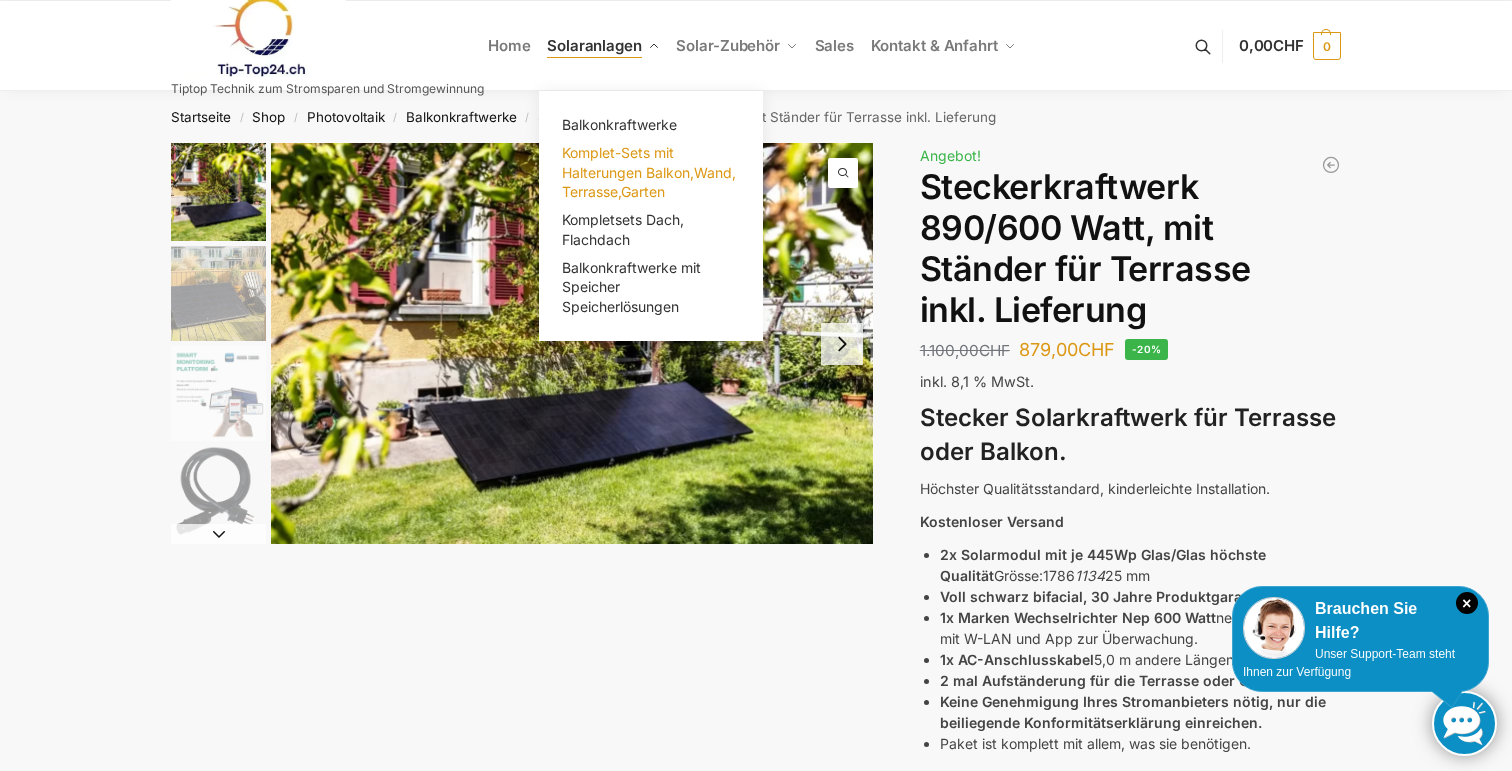 click on "Complete sets with mounts balcony, wall, terrace, garden" at bounding box center [649, 172] 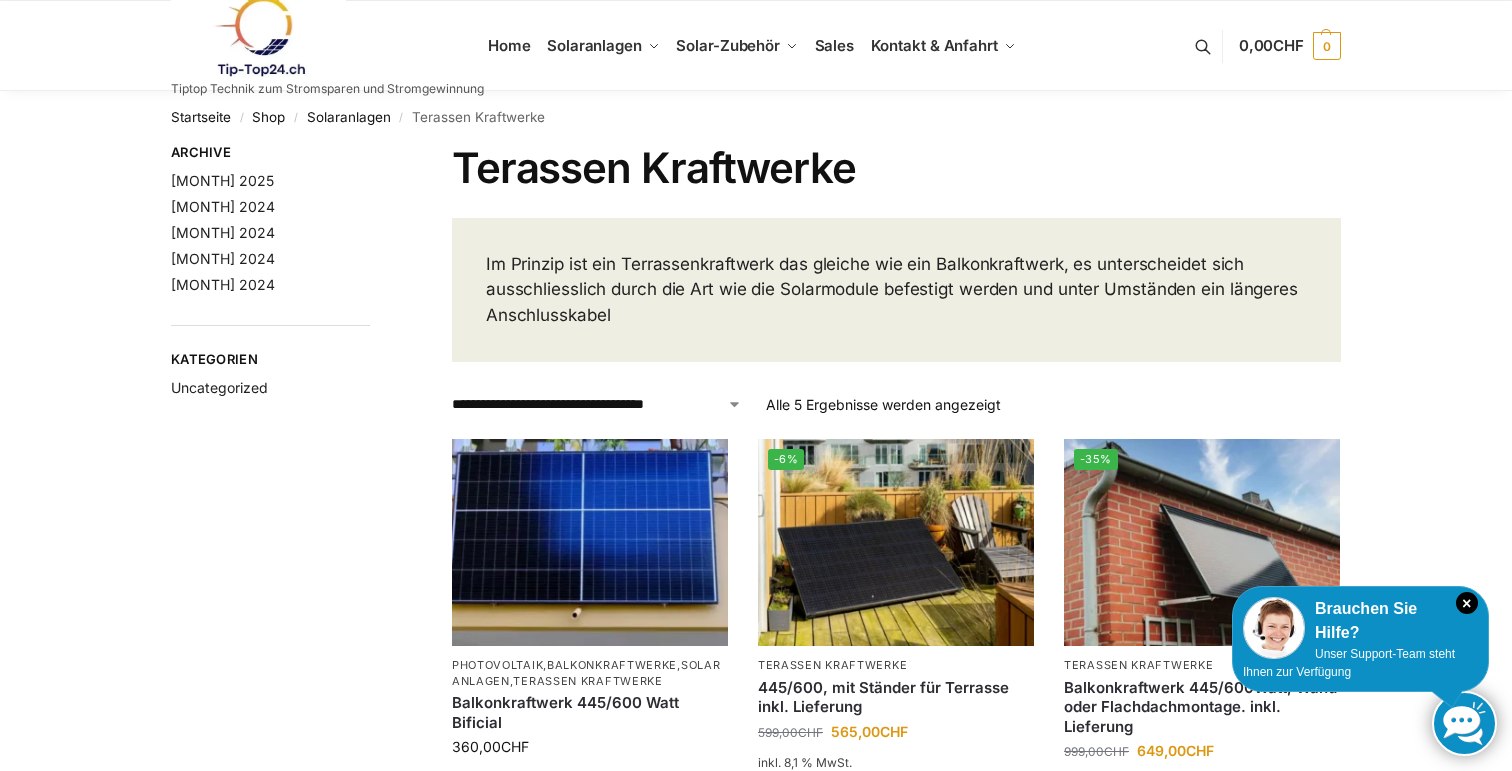scroll, scrollTop: 0, scrollLeft: 0, axis: both 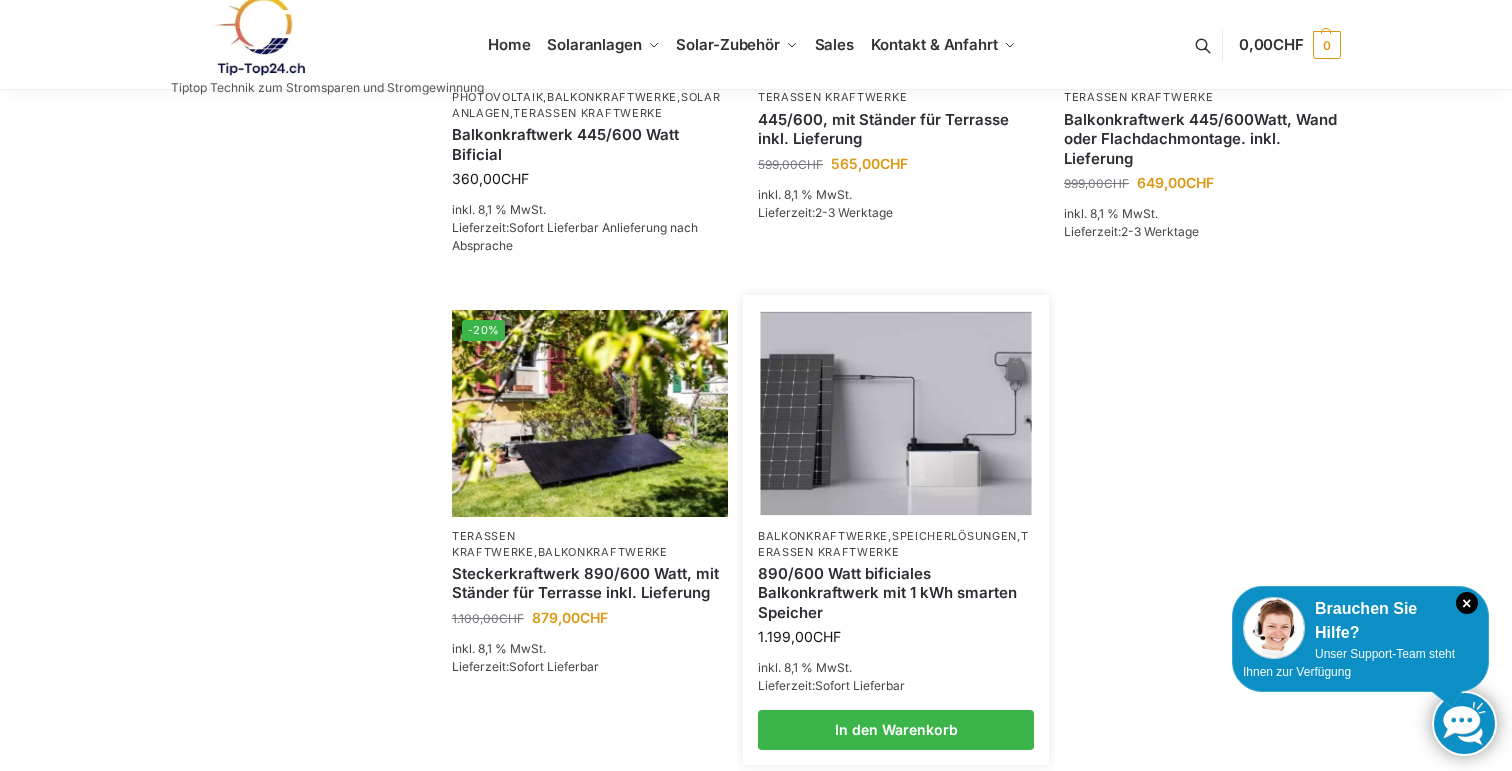 click at bounding box center [895, 413] 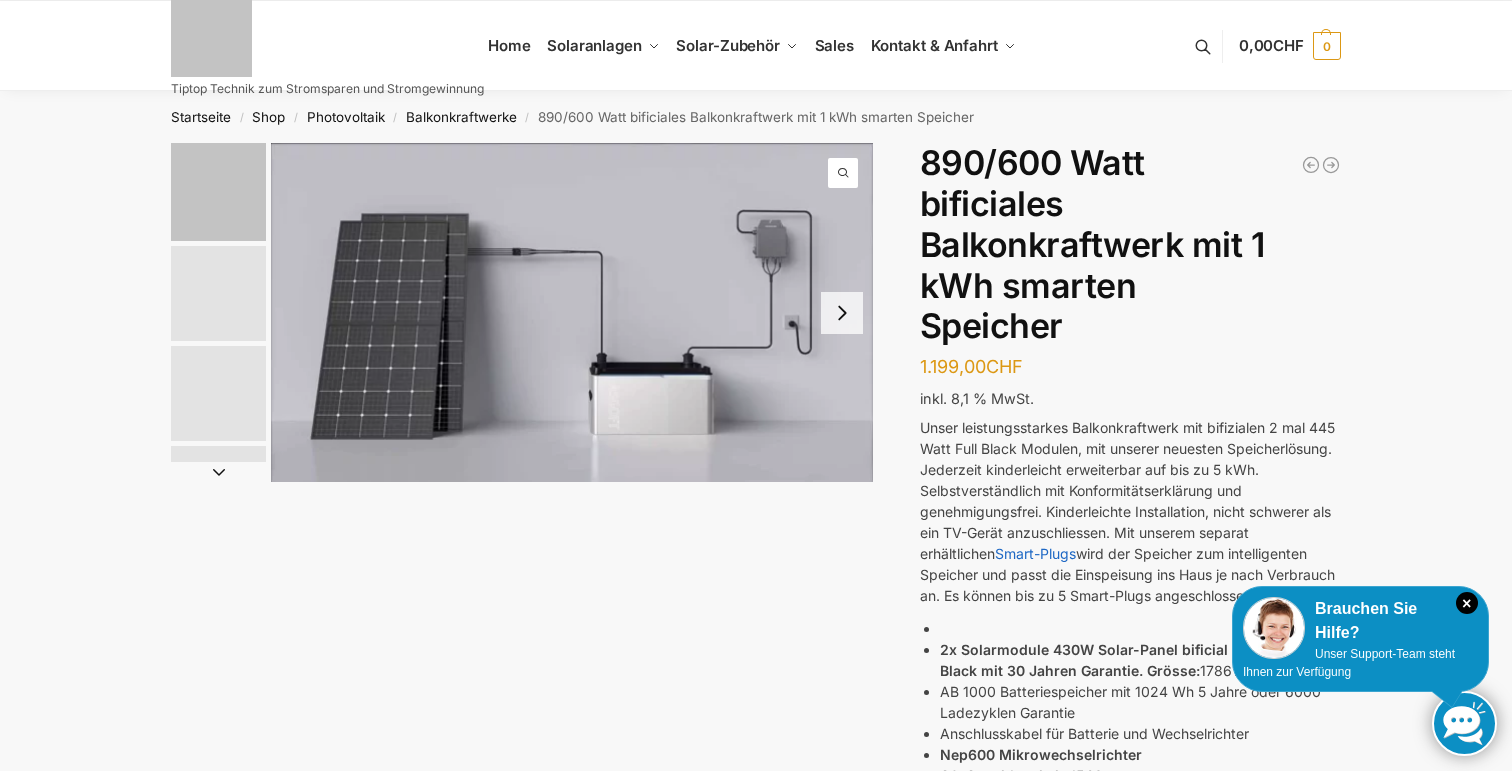 scroll, scrollTop: 0, scrollLeft: 0, axis: both 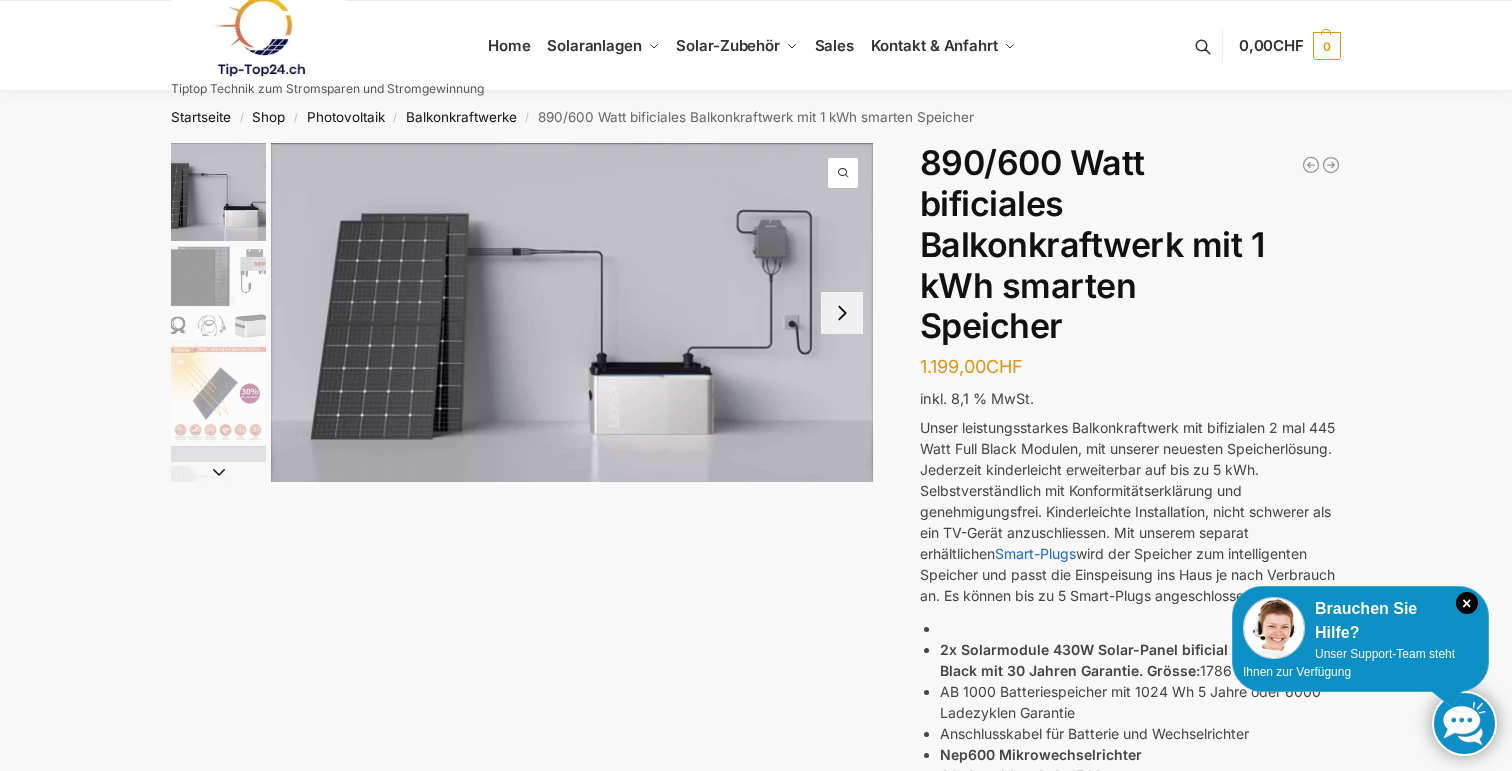 click at bounding box center (218, 293) 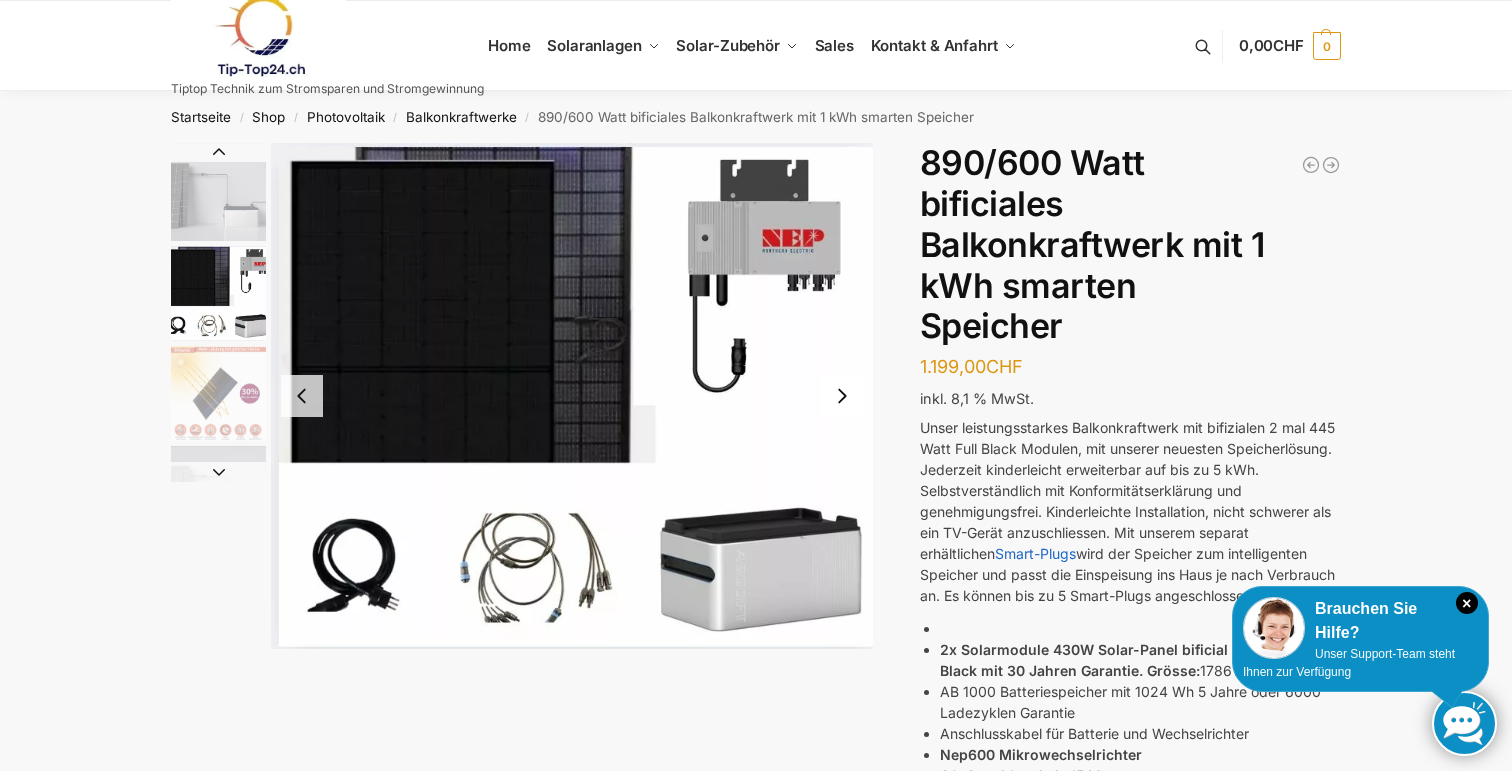 click at bounding box center (218, 393) 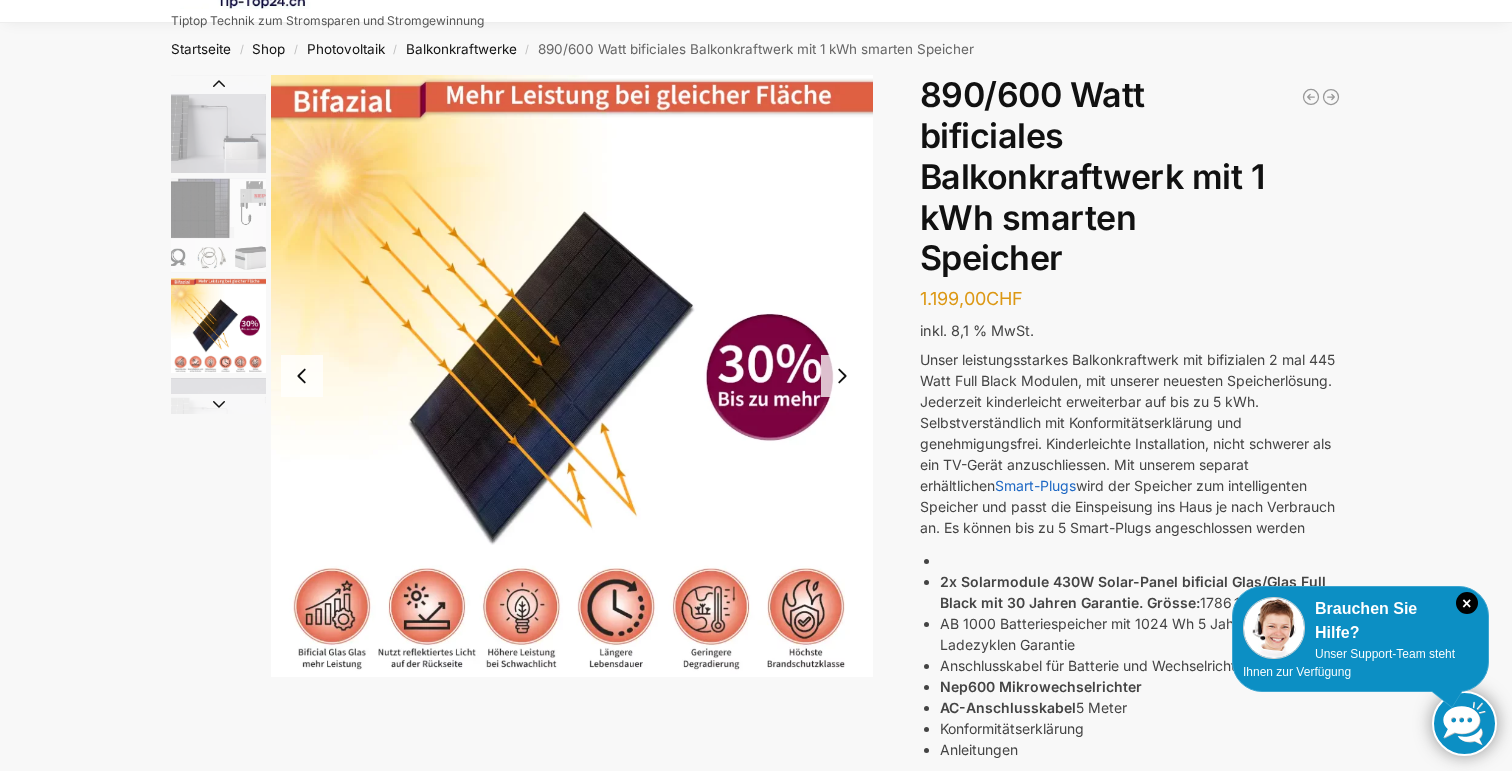 scroll, scrollTop: 0, scrollLeft: 0, axis: both 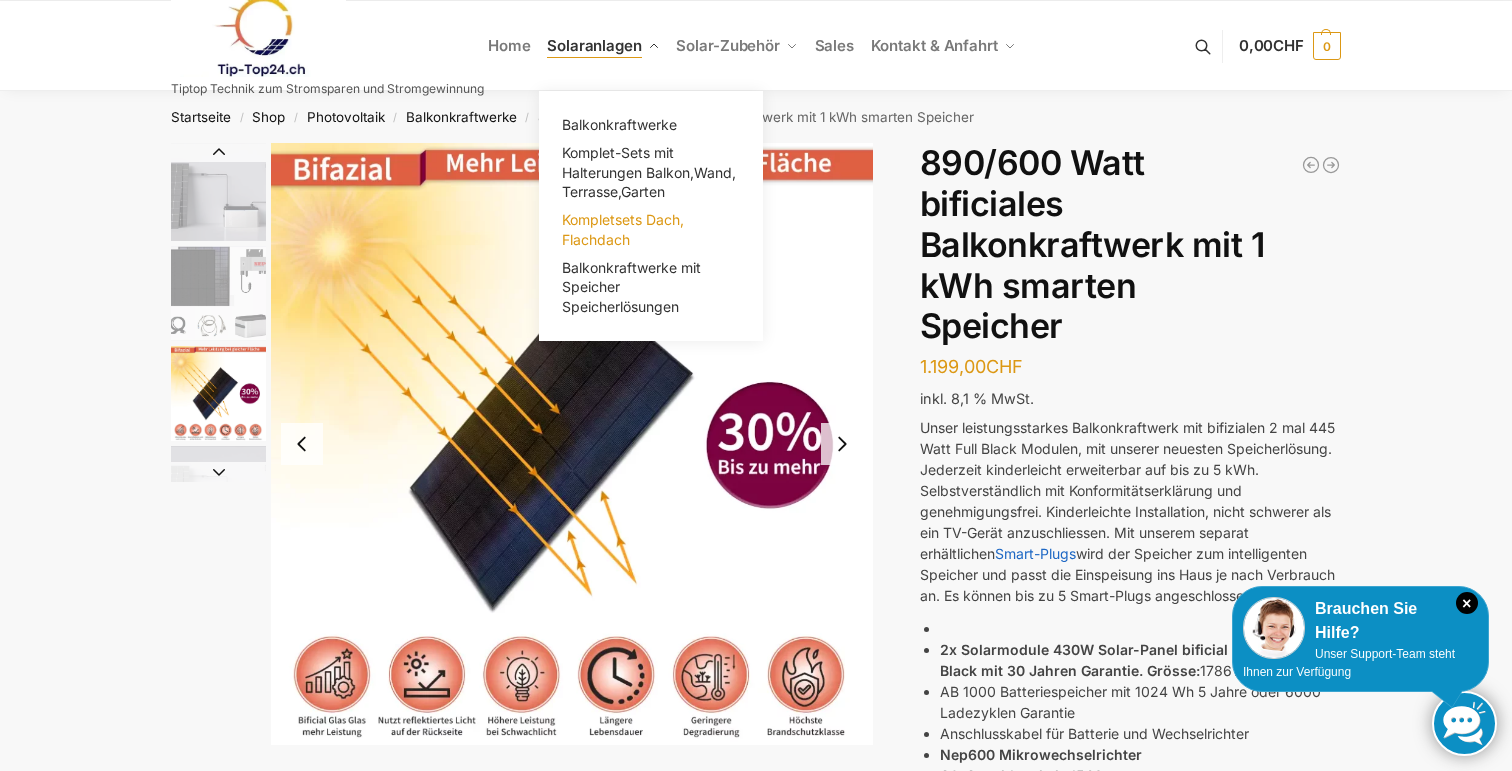 click on "Kompletsets Dach, Flachdach" at bounding box center (623, 229) 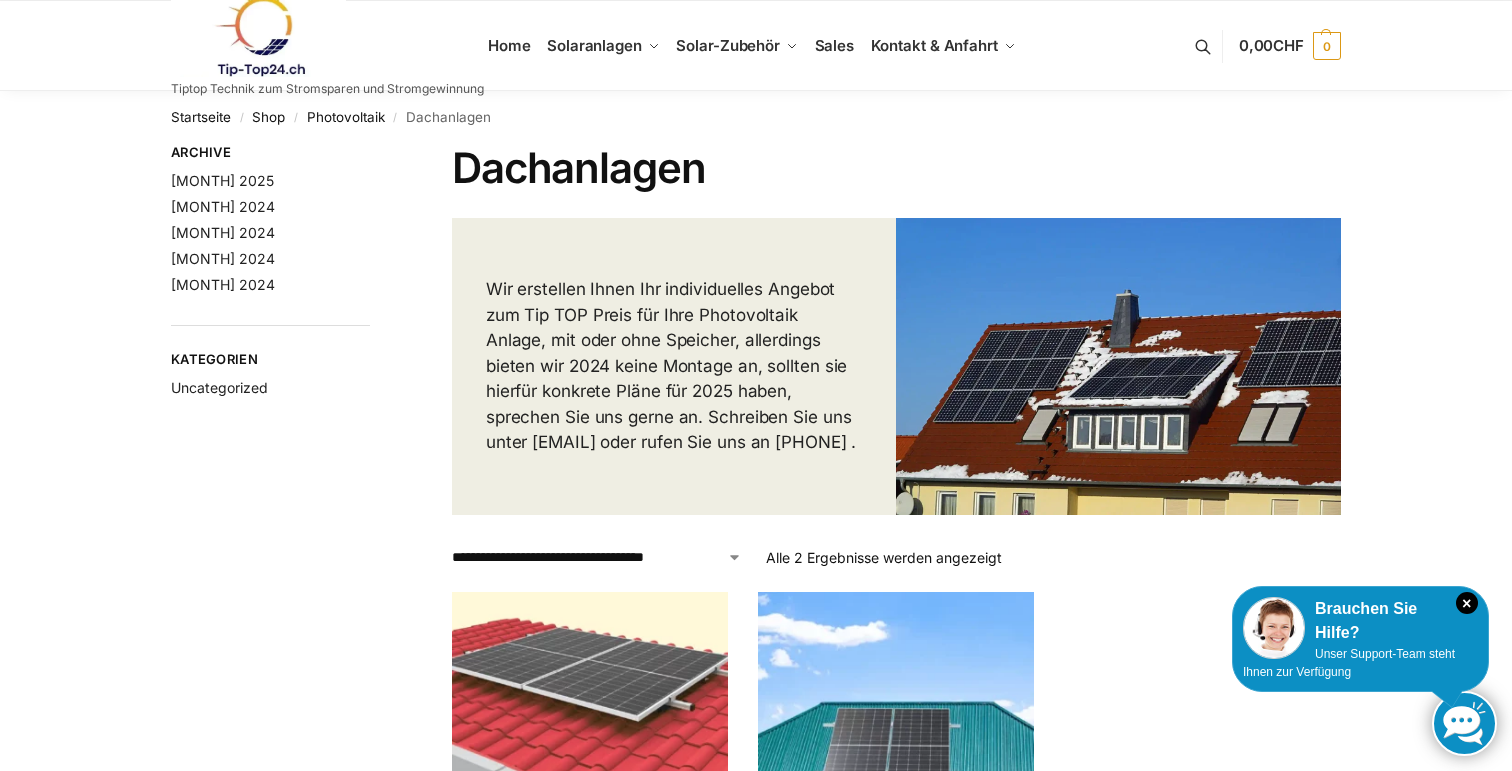 scroll, scrollTop: 0, scrollLeft: 0, axis: both 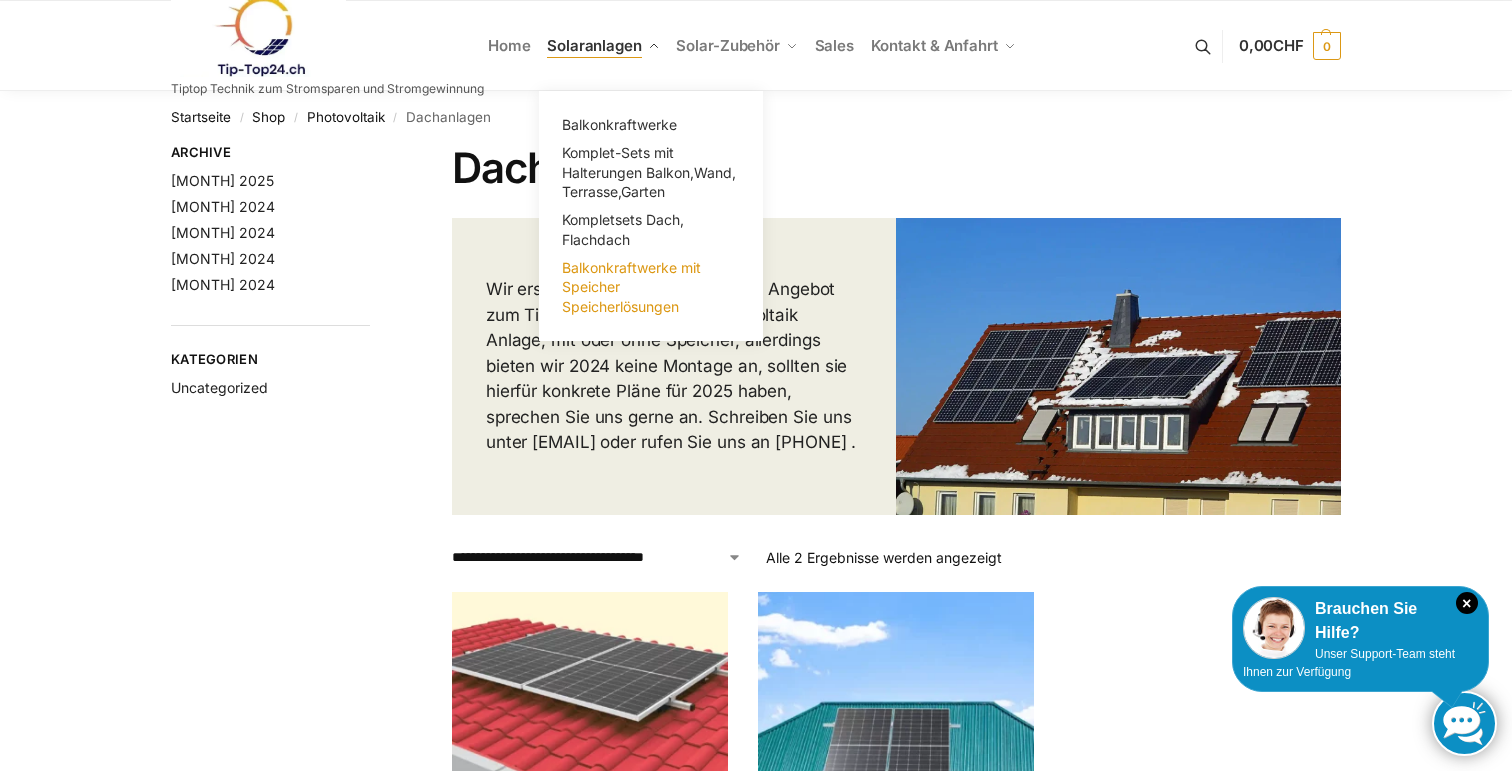 click on "Balkonkraftwerke mit Speicher Speicherlösungen" at bounding box center [631, 287] 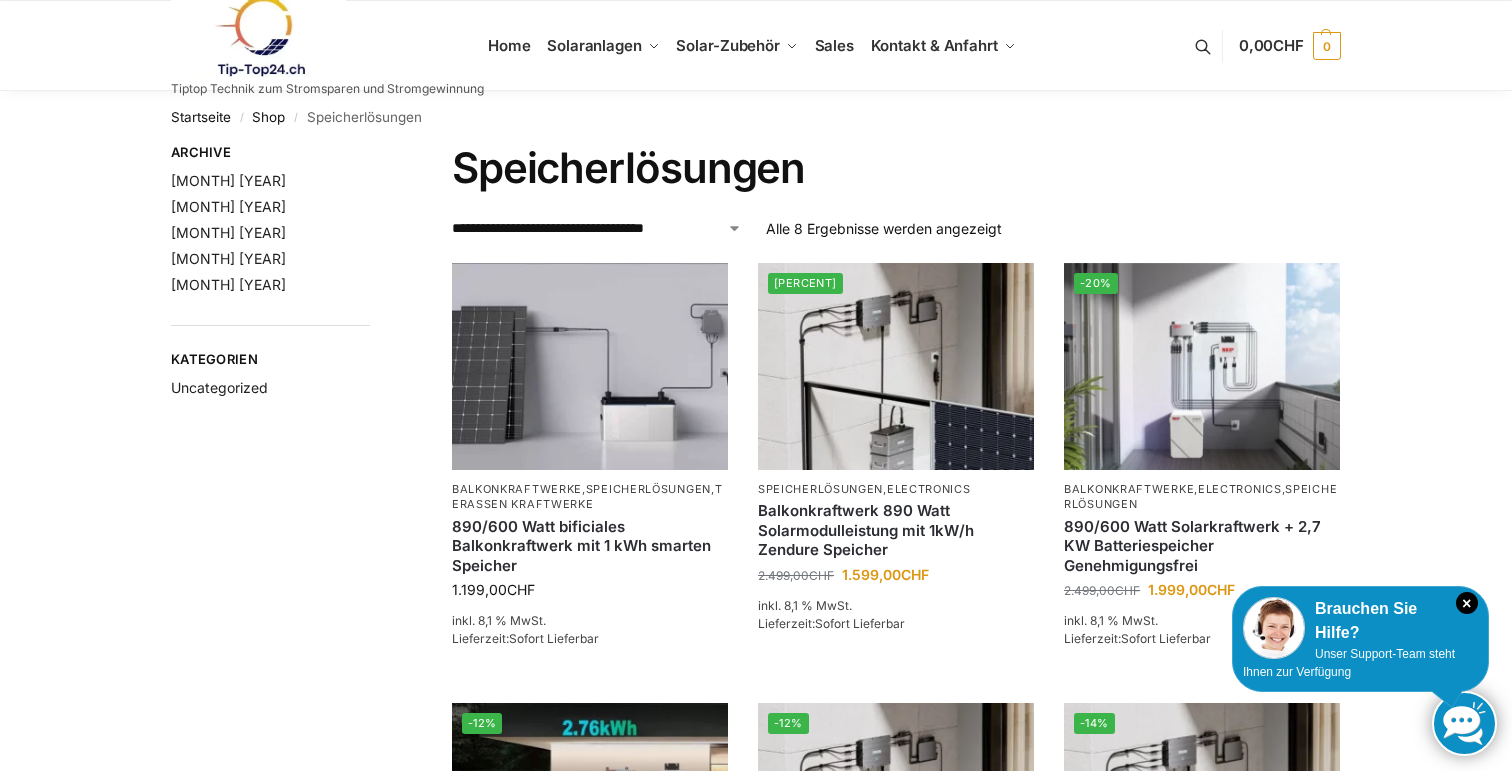 scroll, scrollTop: 0, scrollLeft: 0, axis: both 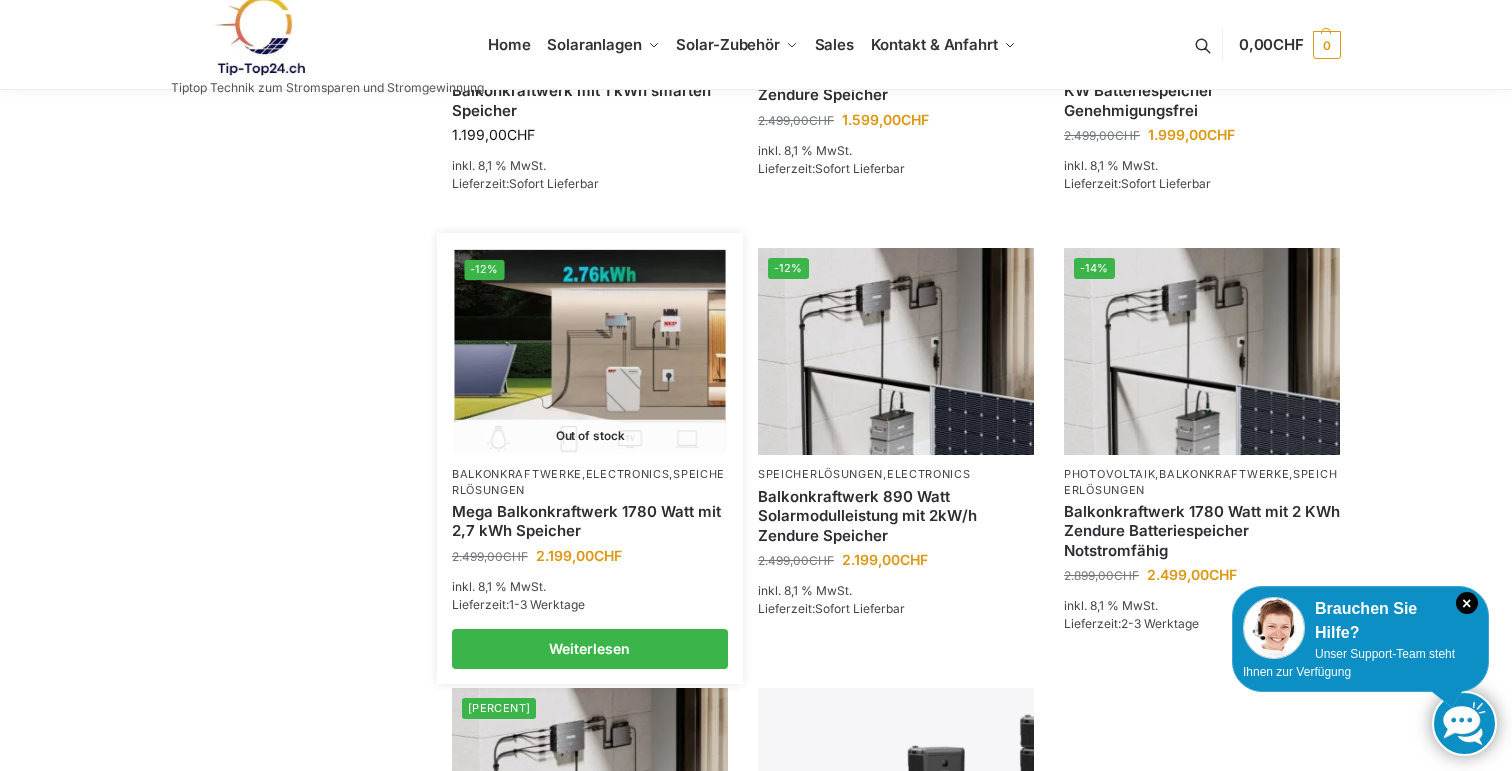 click at bounding box center [589, 351] 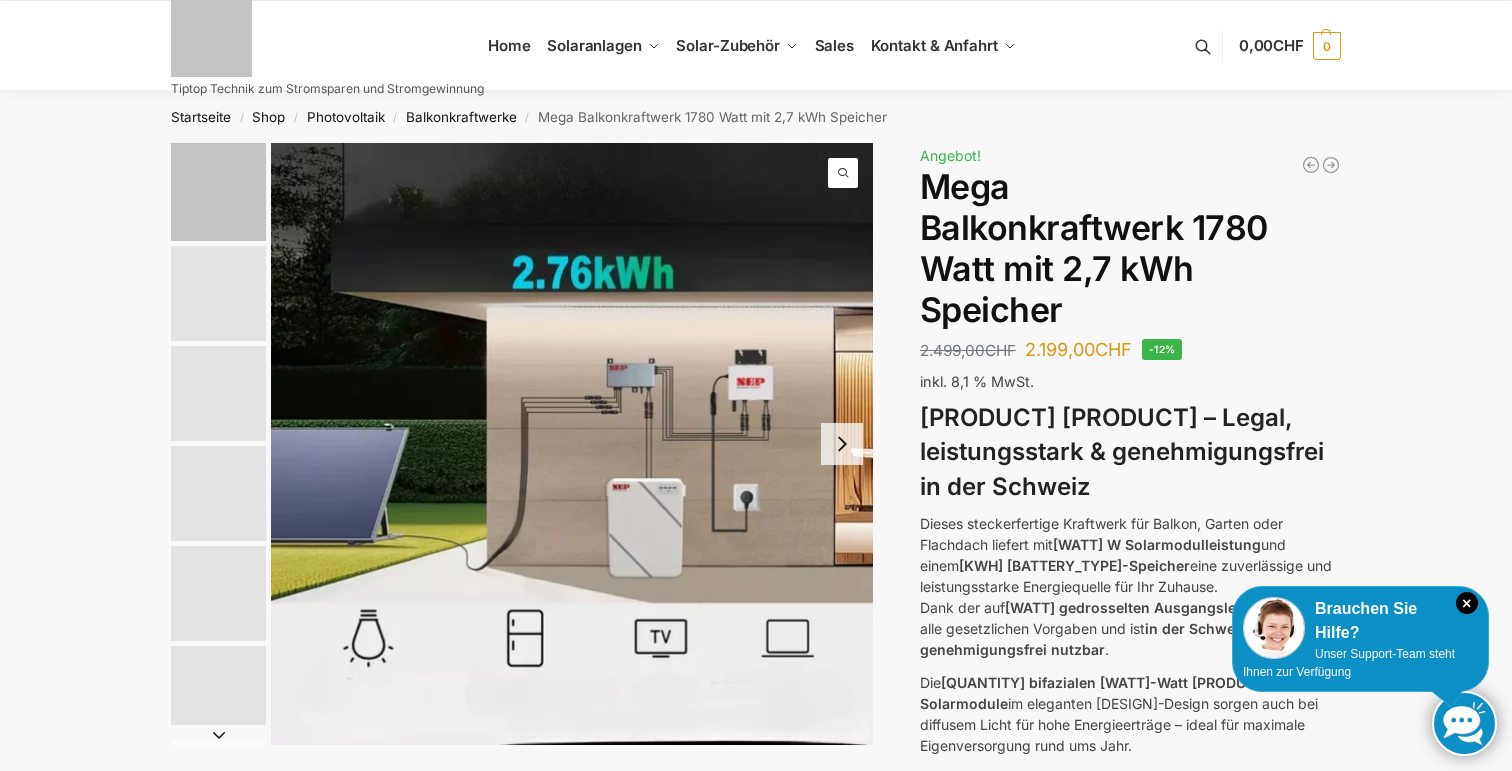 scroll, scrollTop: 0, scrollLeft: 0, axis: both 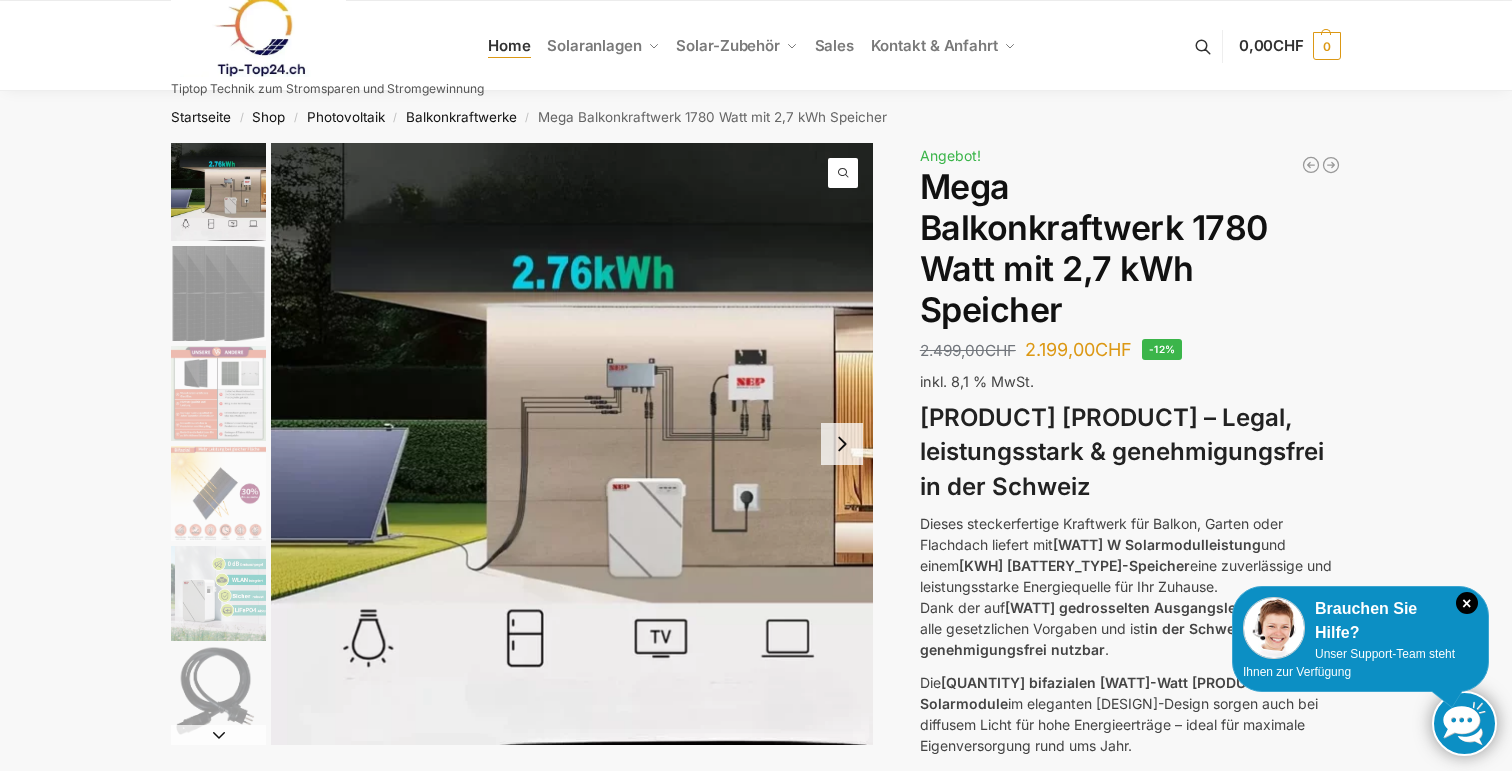 click on "Home" at bounding box center [509, 45] 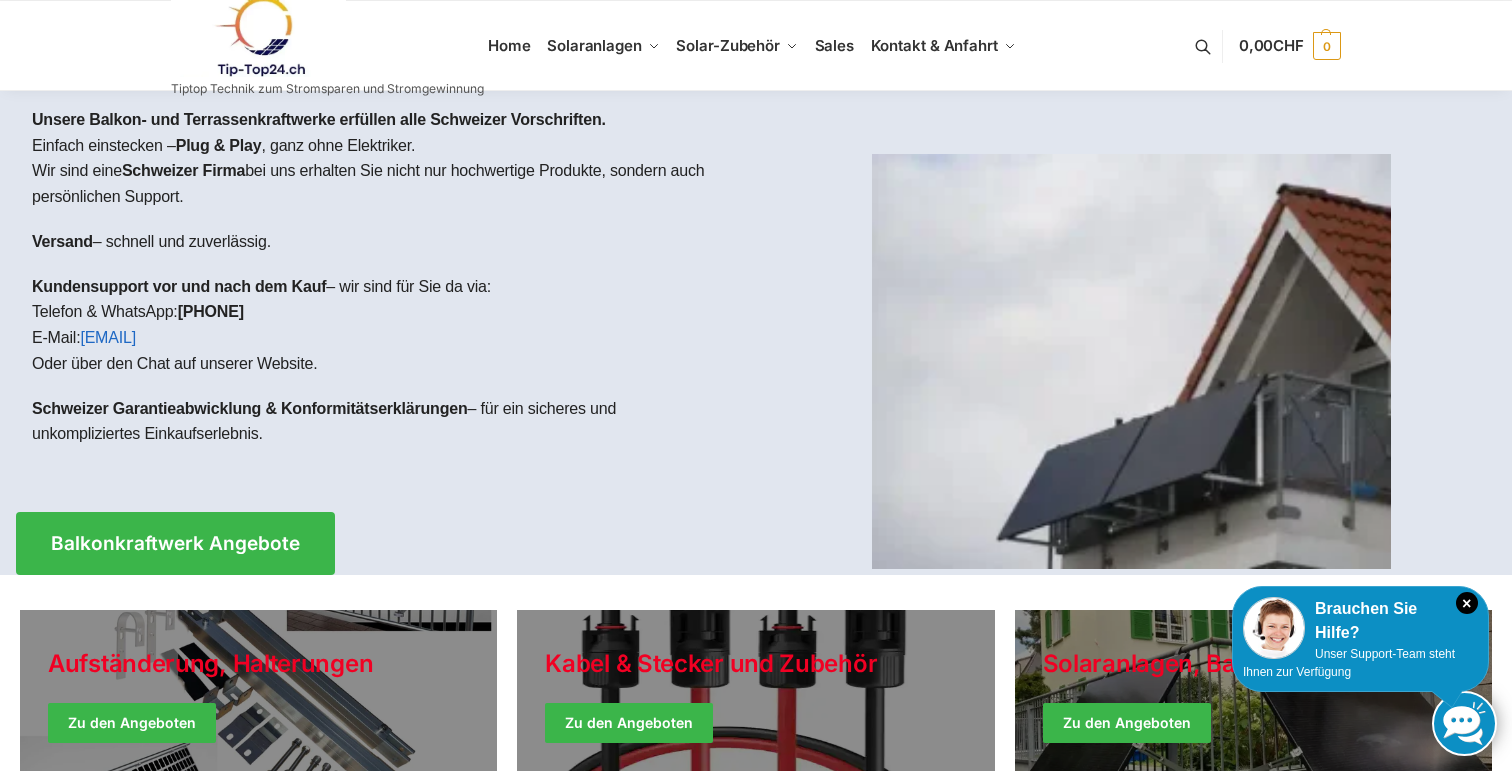 scroll, scrollTop: 0, scrollLeft: 0, axis: both 